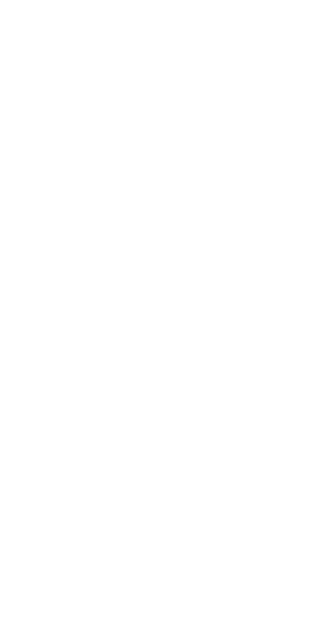 scroll, scrollTop: 0, scrollLeft: 0, axis: both 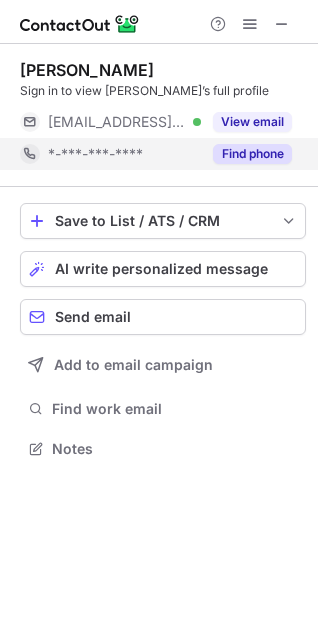 click on "Find phone" at bounding box center (252, 154) 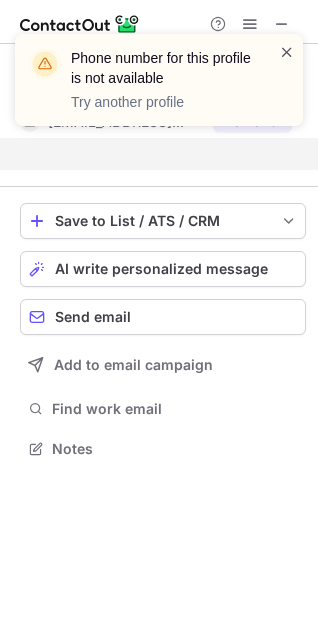 click at bounding box center (287, 52) 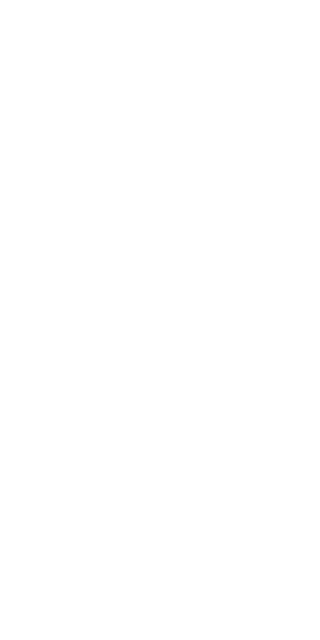 scroll, scrollTop: 0, scrollLeft: 0, axis: both 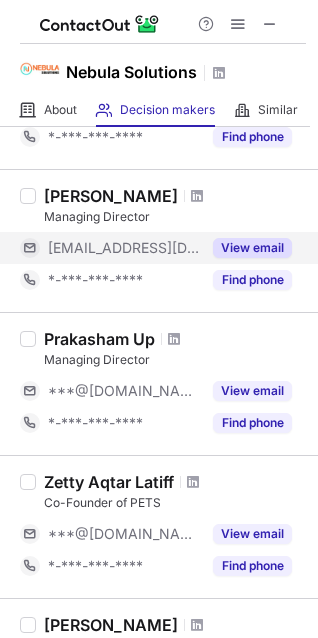 click on "View email" at bounding box center [252, 248] 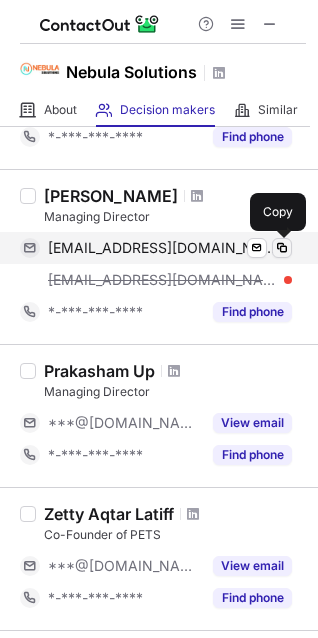 click at bounding box center (282, 248) 